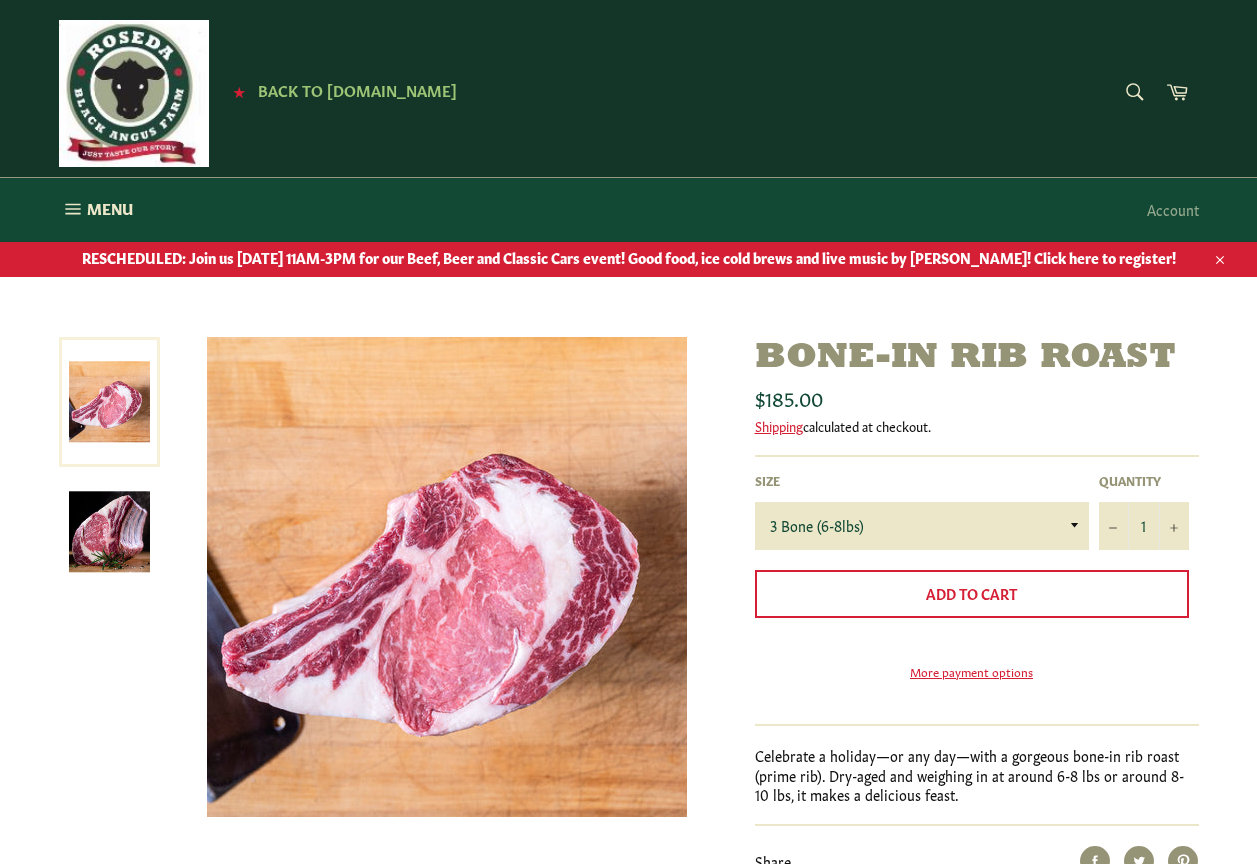 scroll, scrollTop: 0, scrollLeft: 0, axis: both 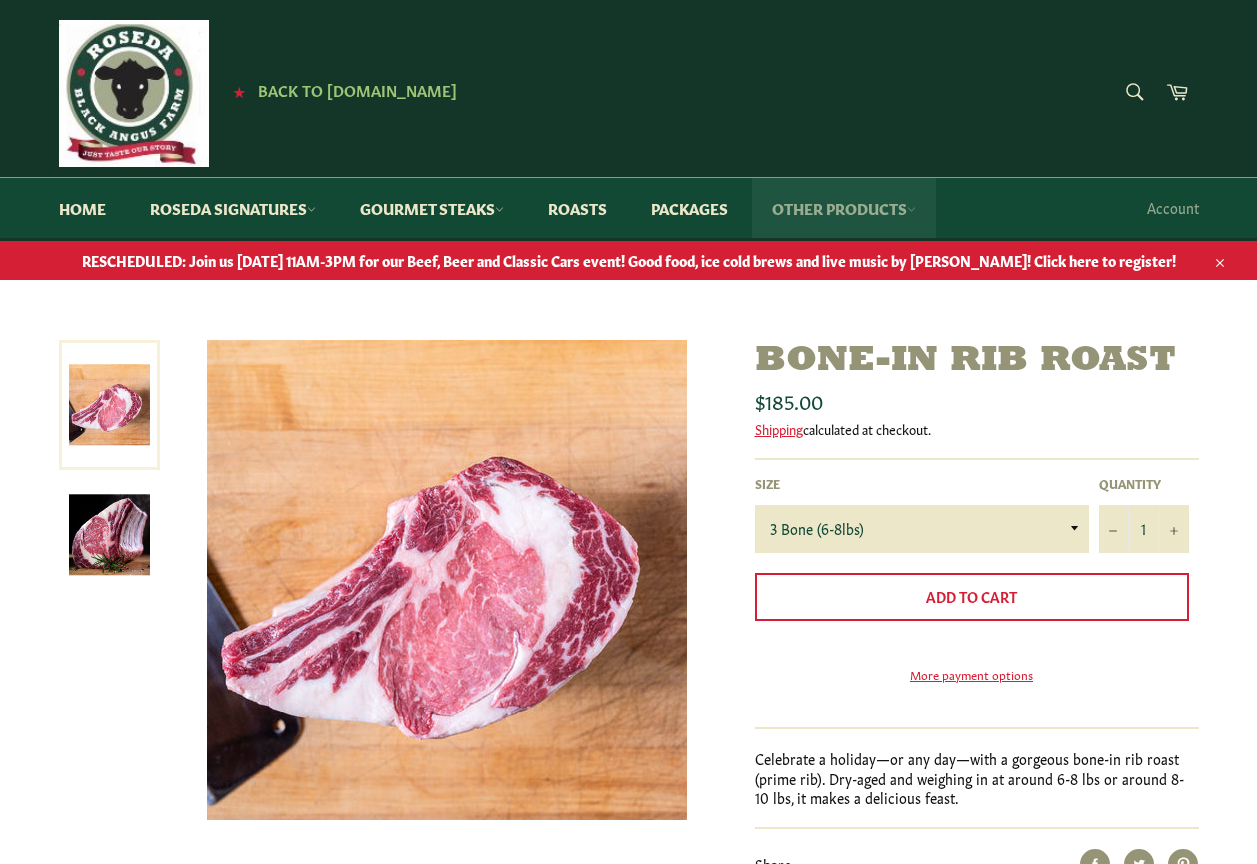 click on "Other Products" at bounding box center (844, 208) 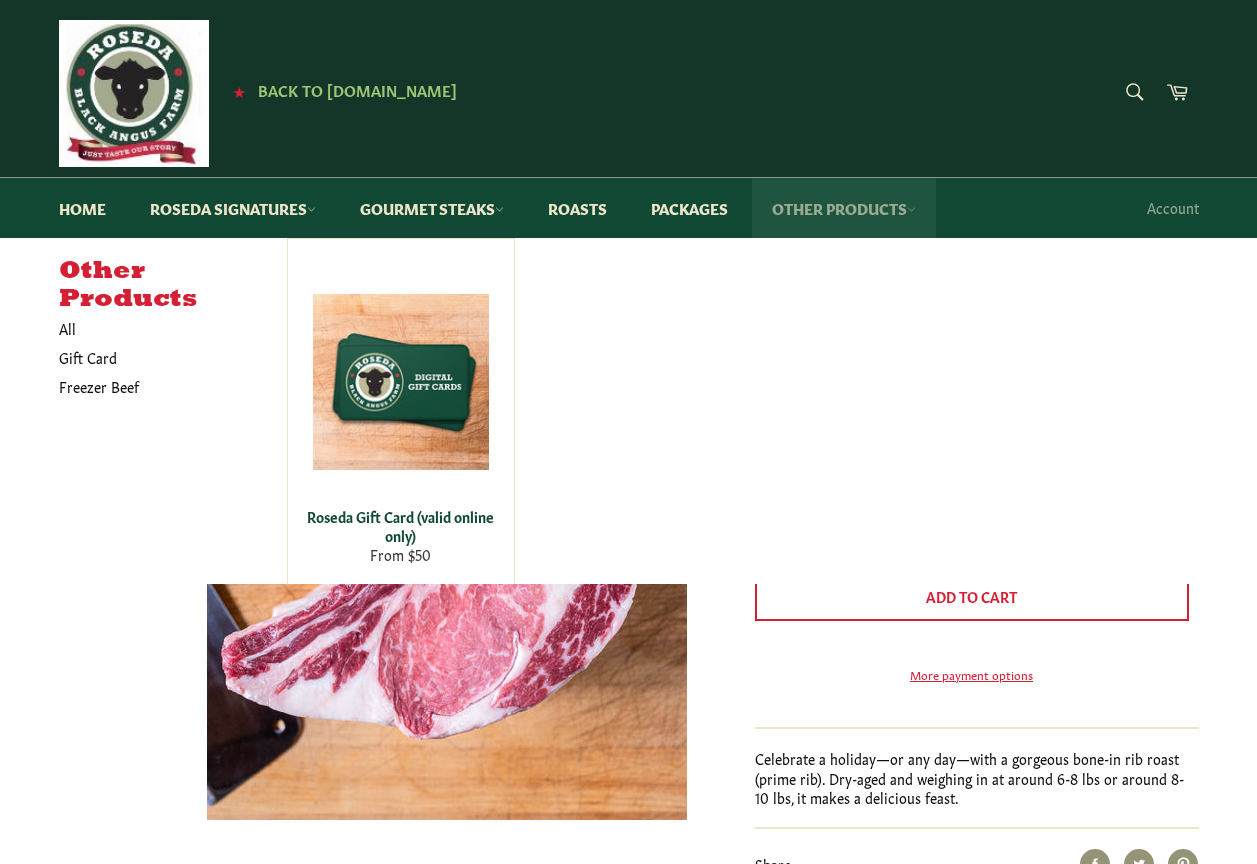 click on "Other Products" at bounding box center (844, 208) 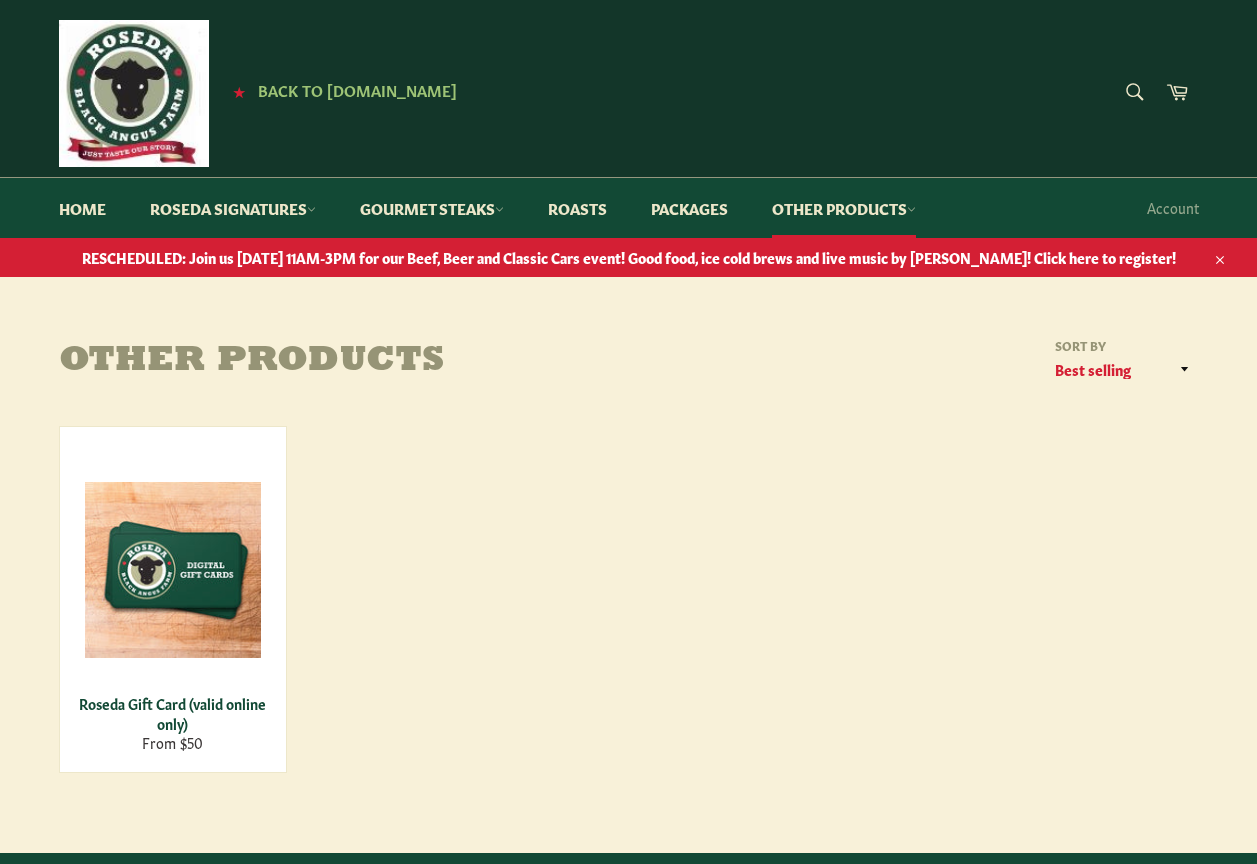 scroll, scrollTop: 0, scrollLeft: 0, axis: both 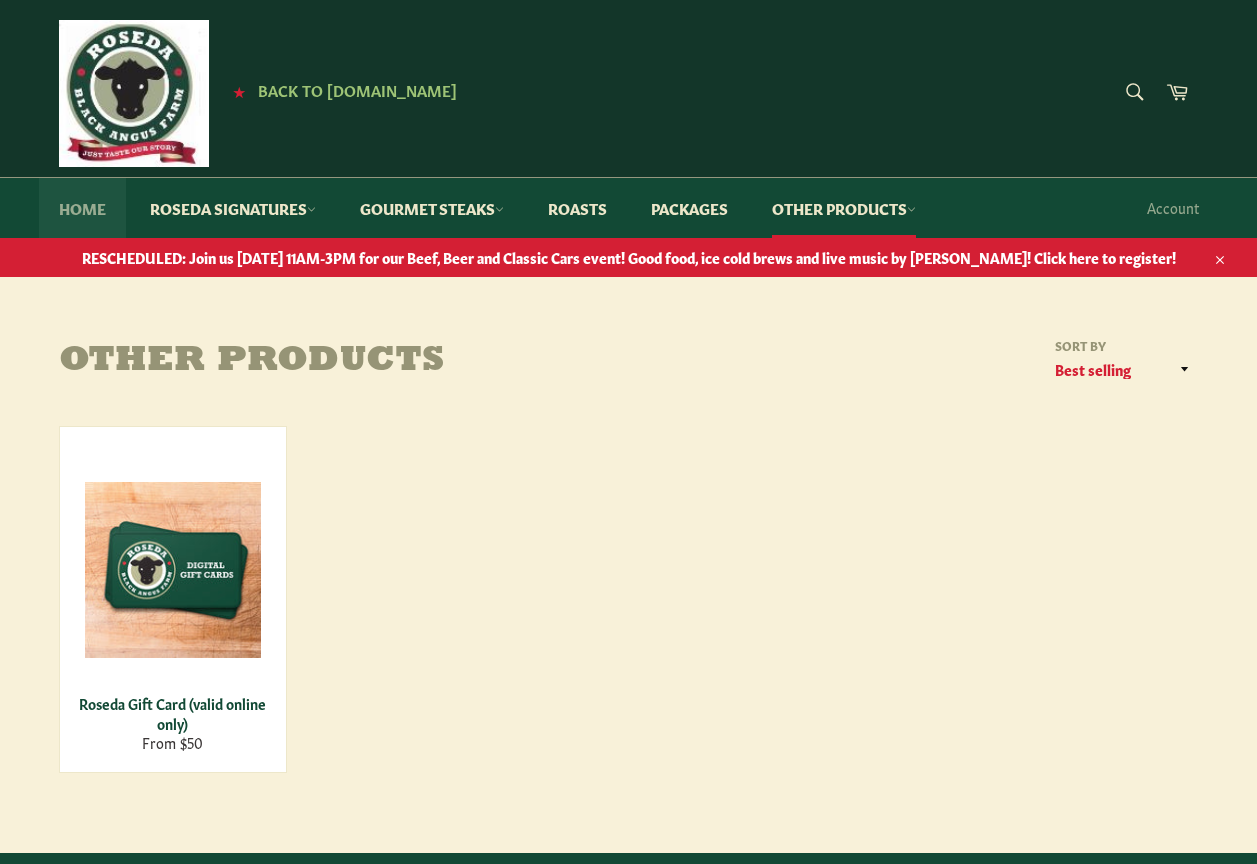 click on "Home" at bounding box center [82, 208] 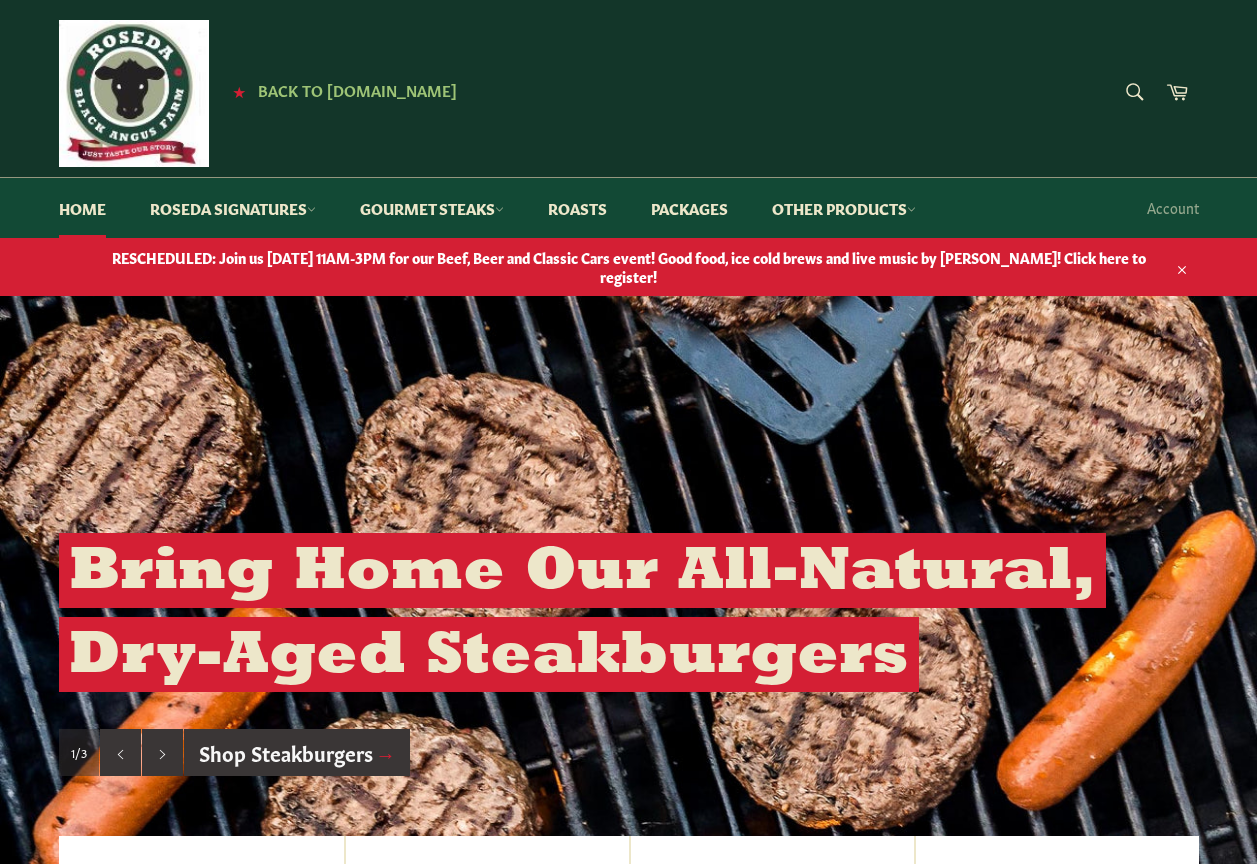scroll, scrollTop: 0, scrollLeft: 0, axis: both 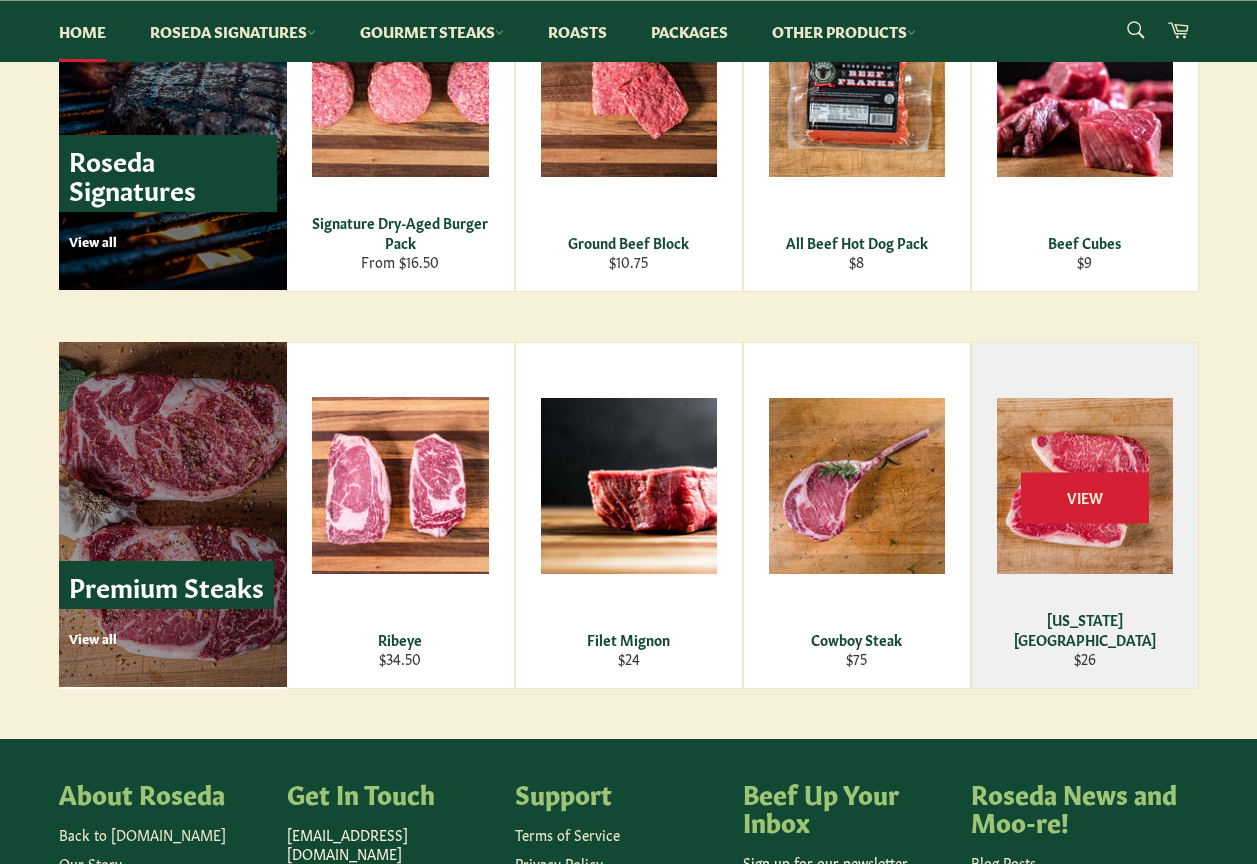 click on "View" at bounding box center [1085, 515] 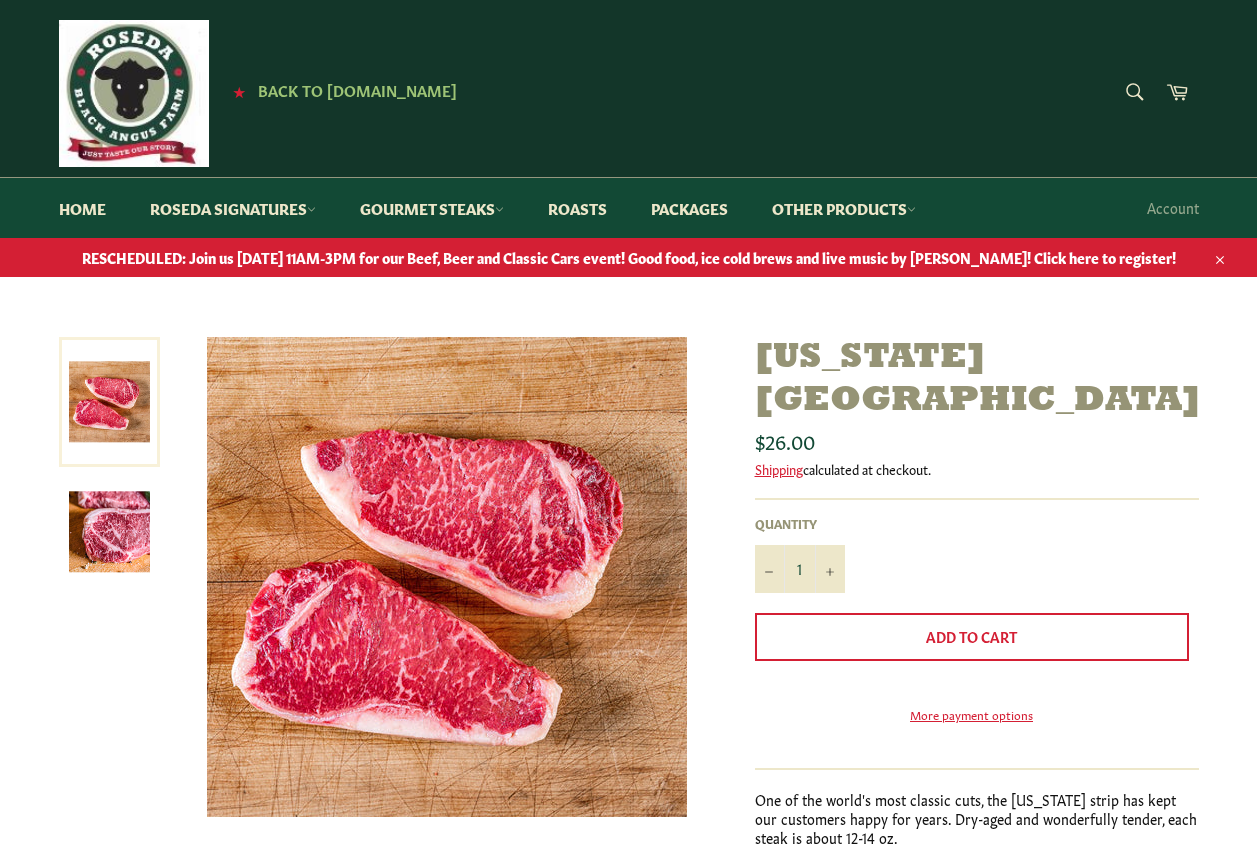scroll, scrollTop: 0, scrollLeft: 0, axis: both 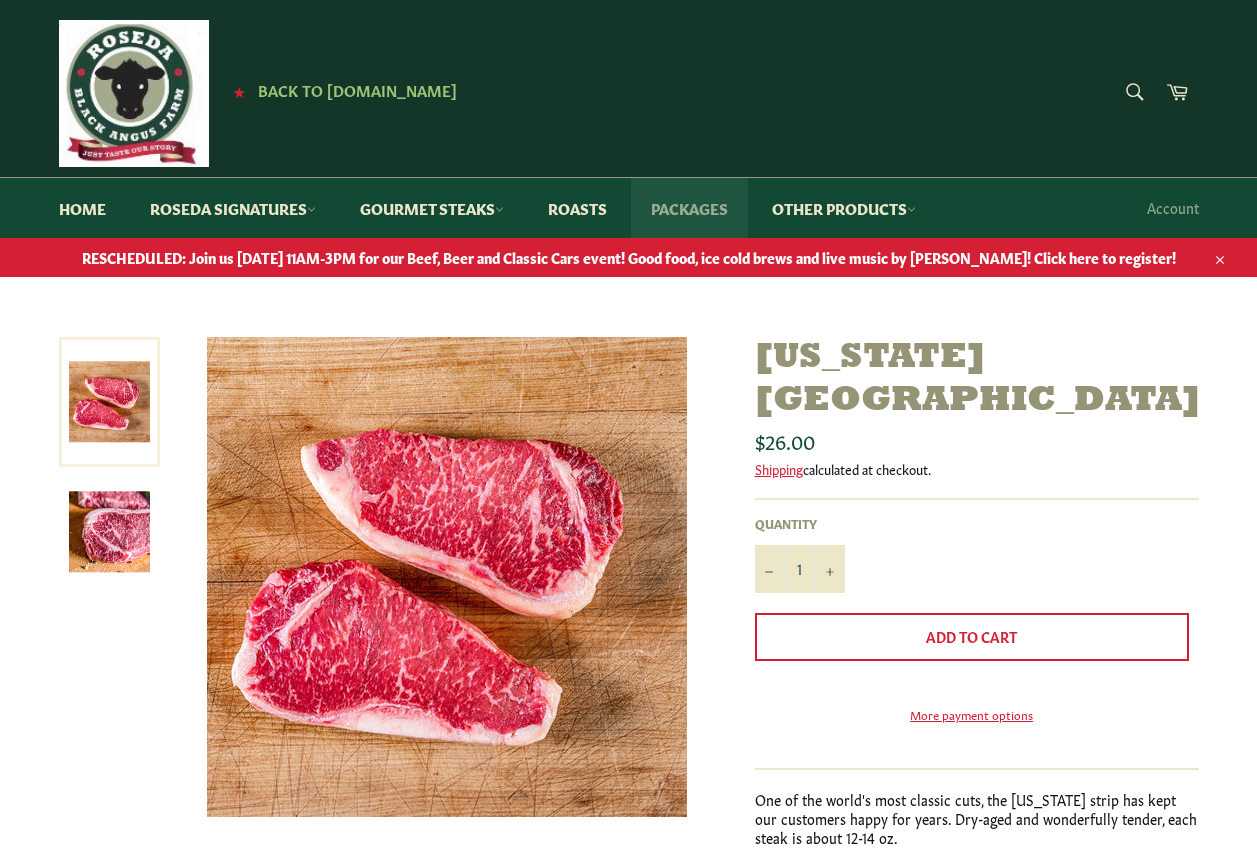 click on "Packages" at bounding box center (689, 208) 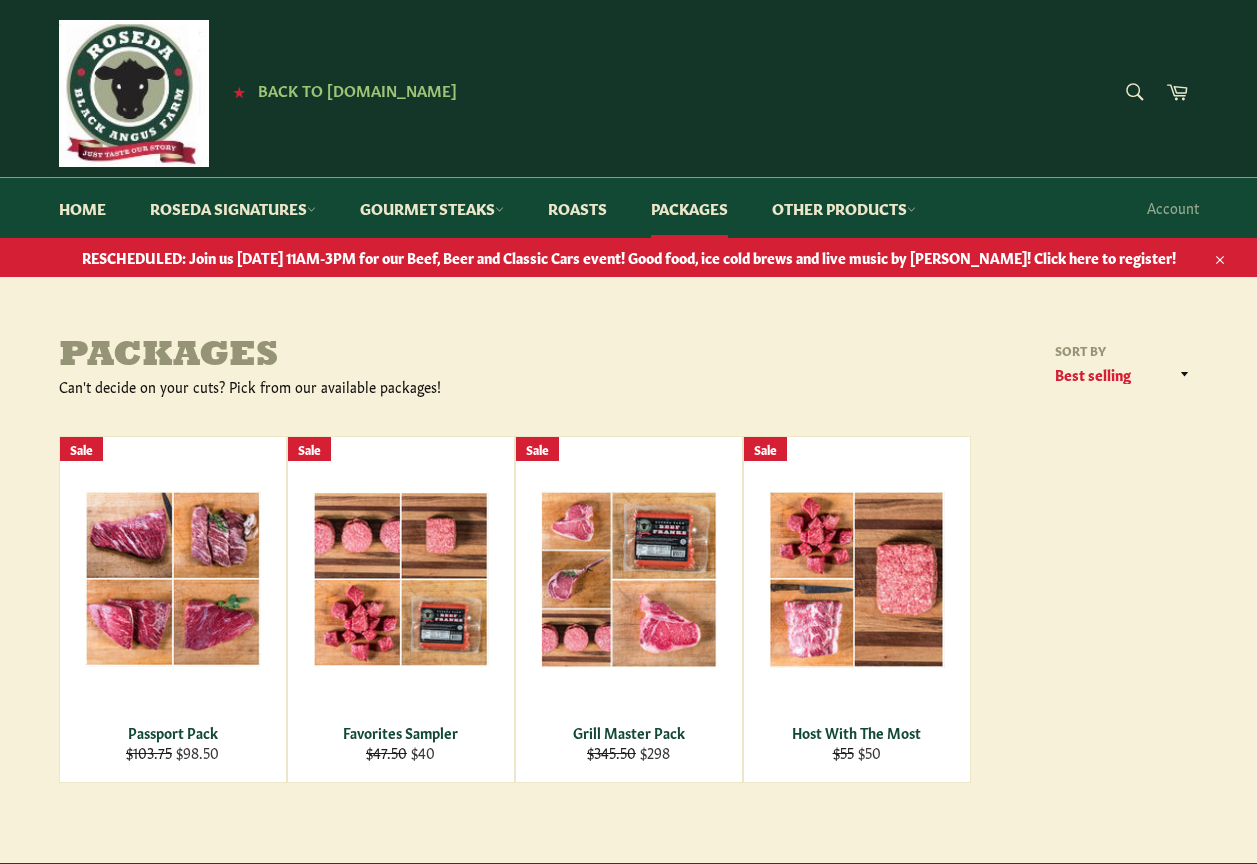 scroll, scrollTop: 0, scrollLeft: 0, axis: both 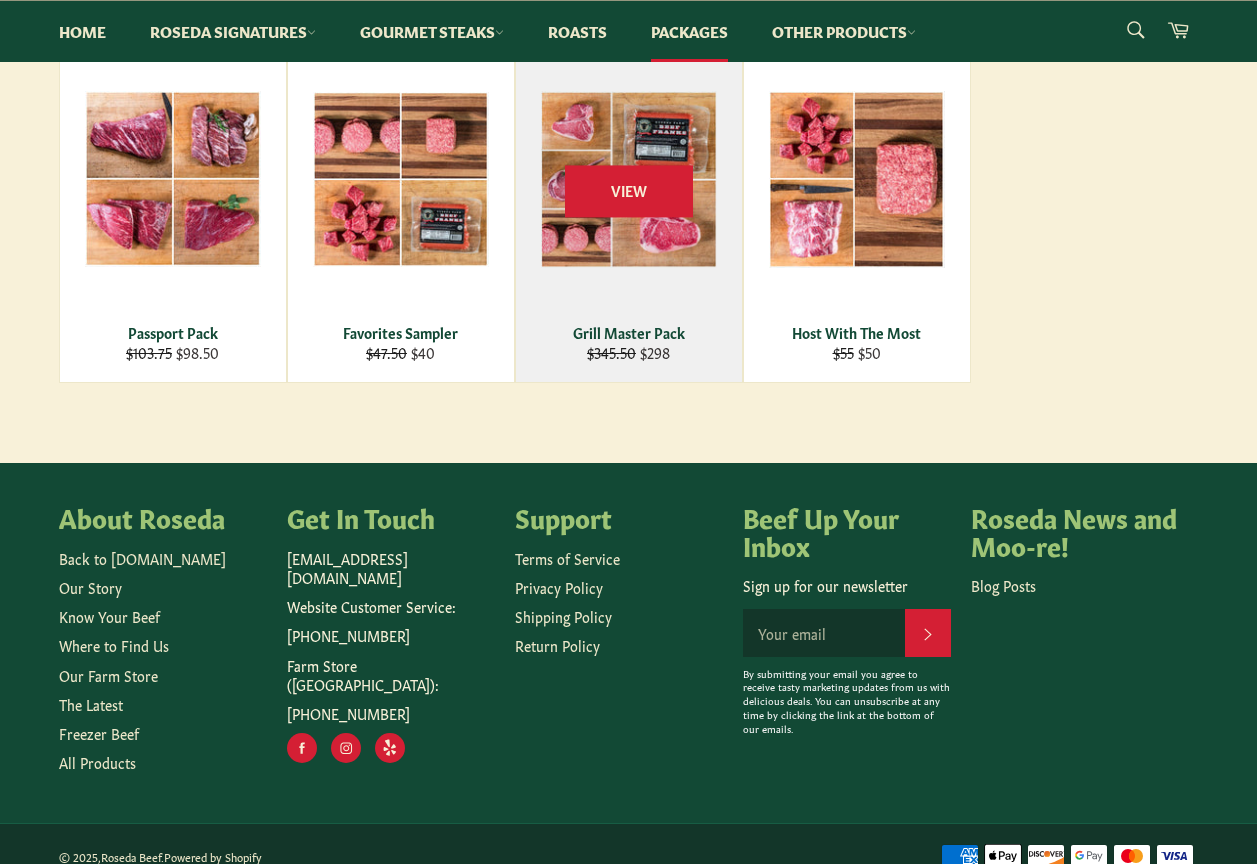 click on "View" at bounding box center (629, 209) 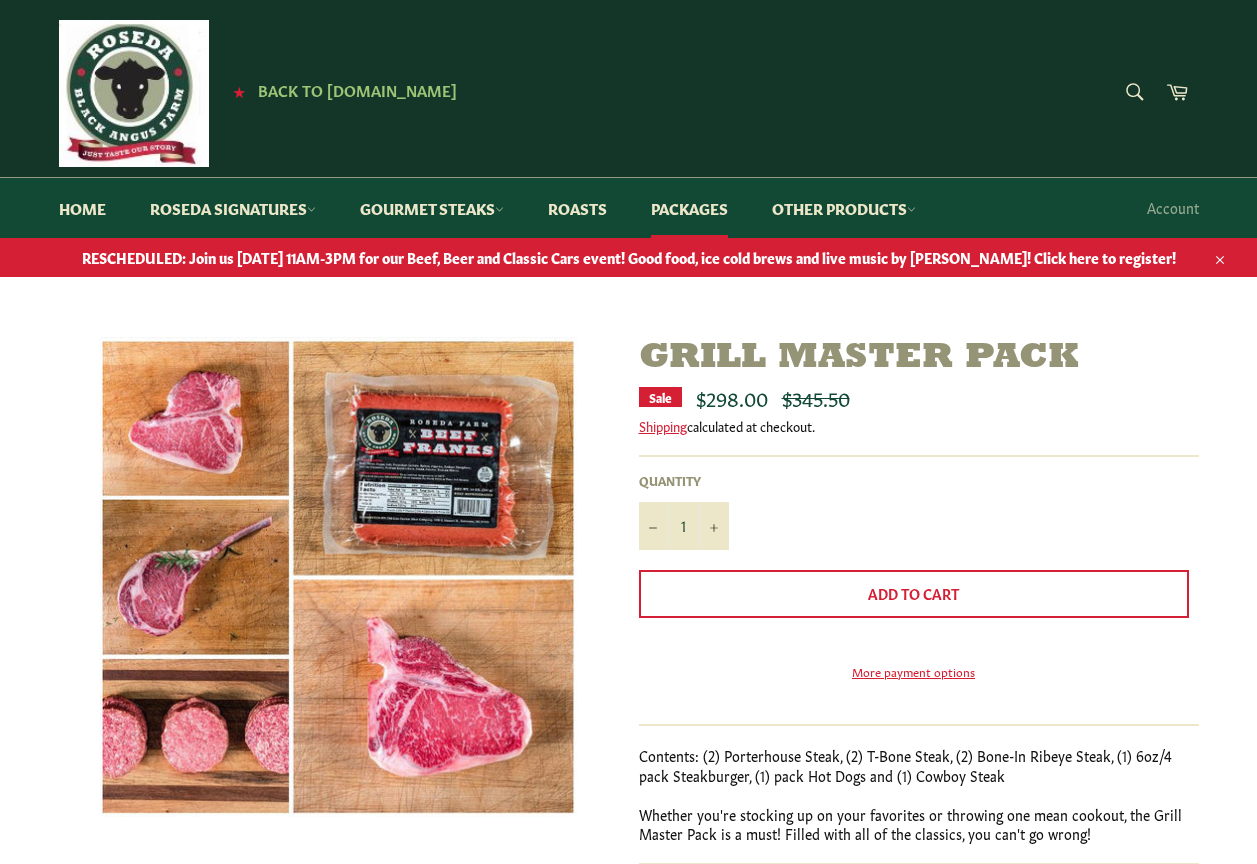 scroll, scrollTop: 0, scrollLeft: 0, axis: both 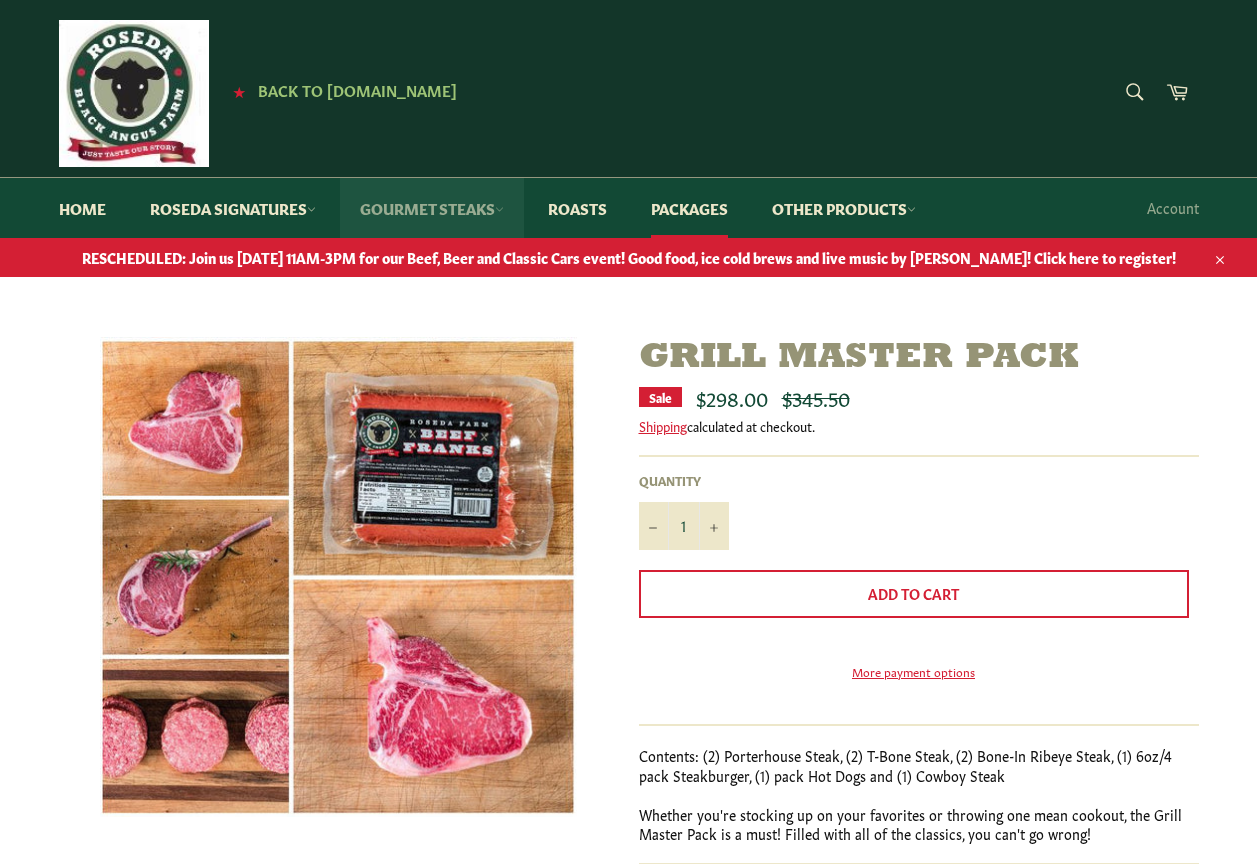 click on "Gourmet Steaks" at bounding box center (432, 208) 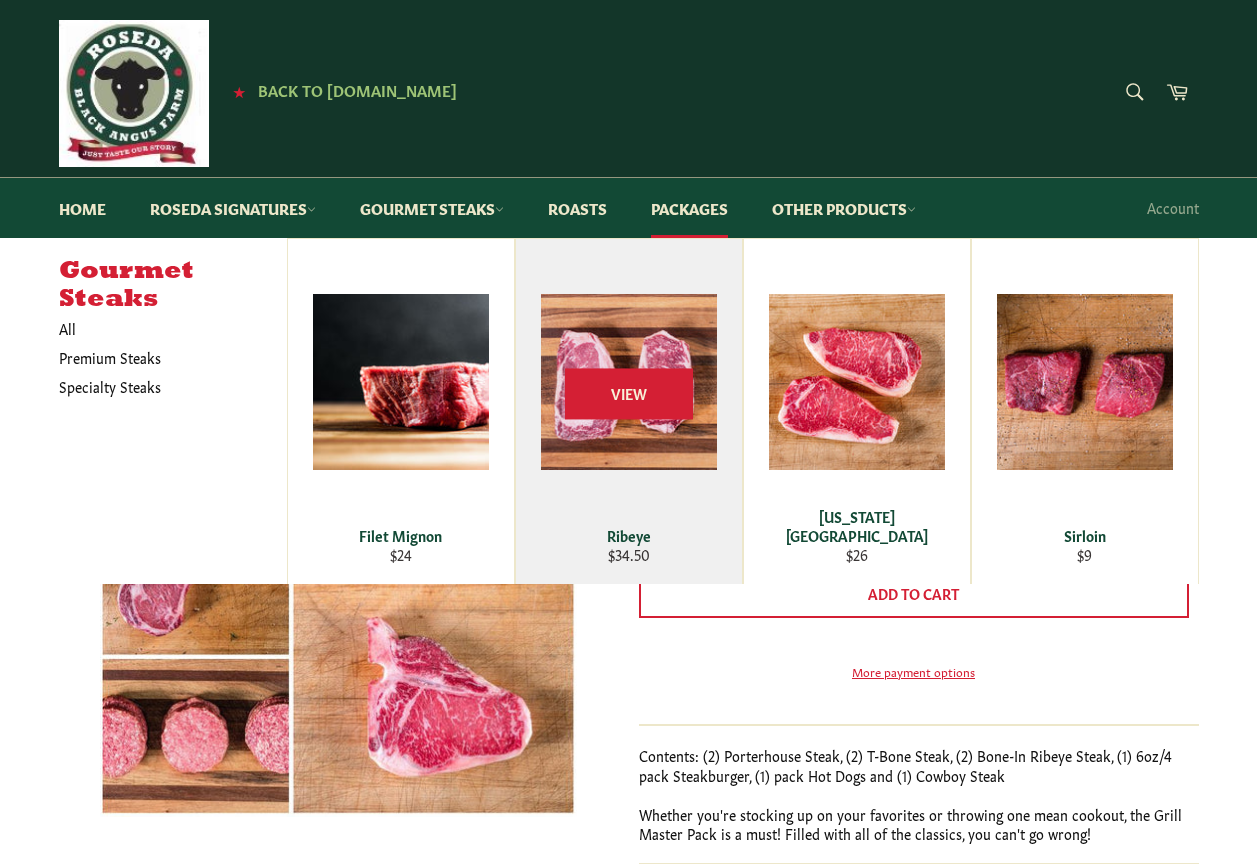 click on "View" at bounding box center (629, 411) 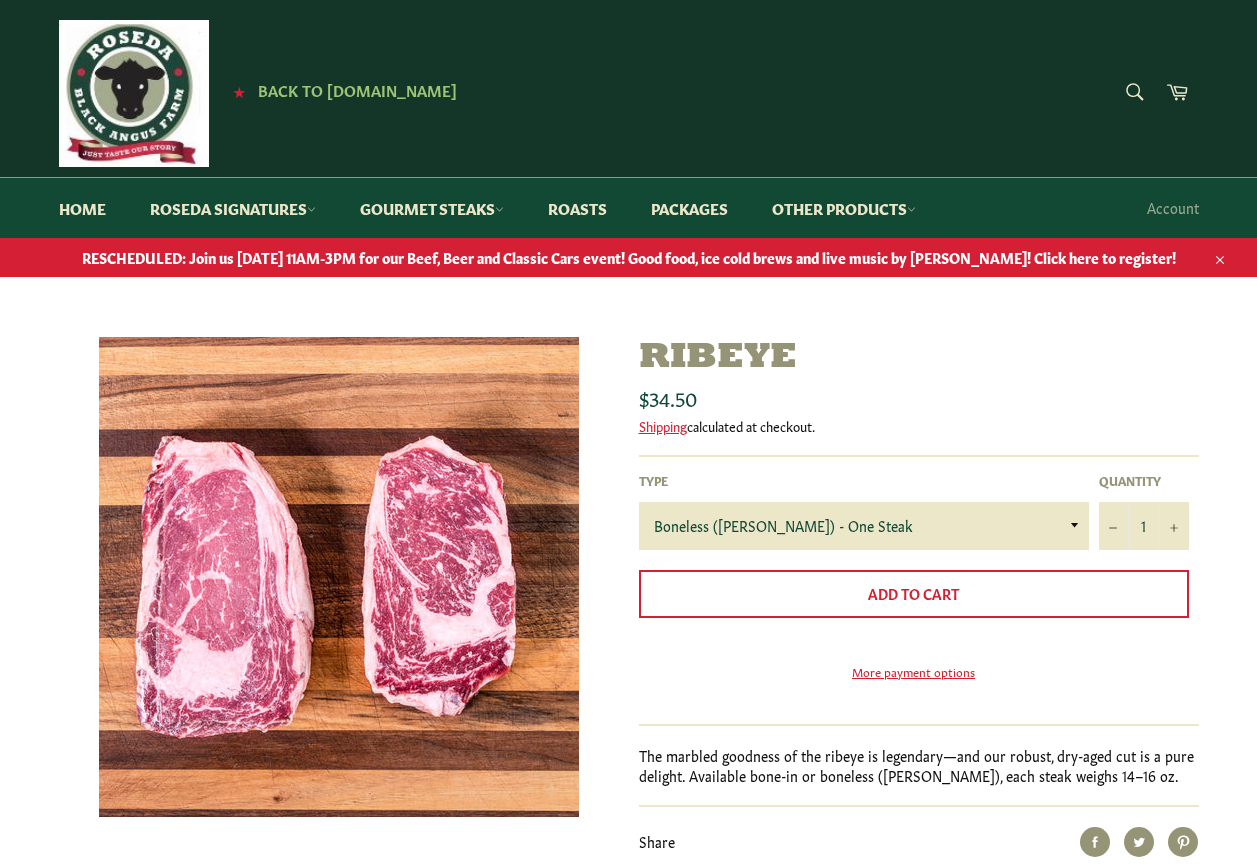 scroll, scrollTop: 0, scrollLeft: 0, axis: both 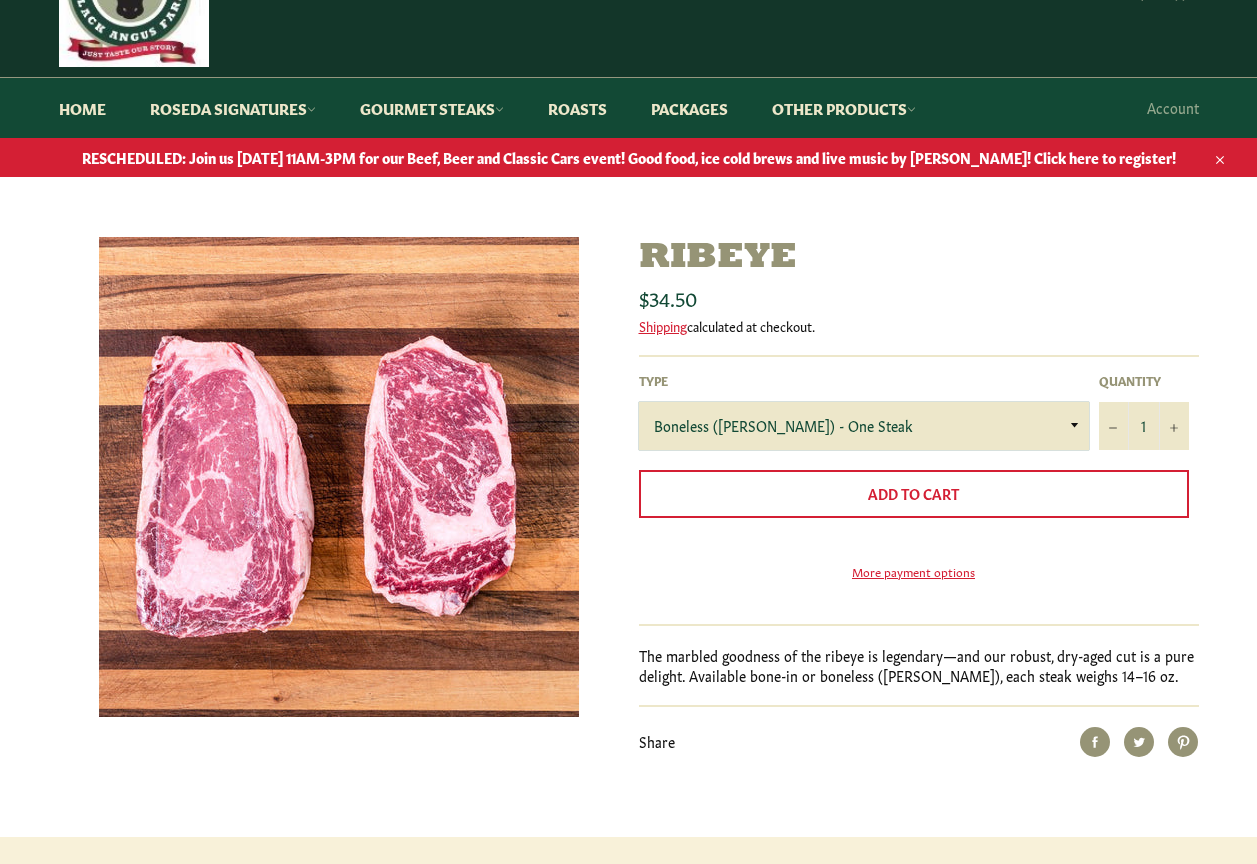 click on "Boneless (Delmonico) - One Steak
Bone-In - One Steak" at bounding box center [864, 426] 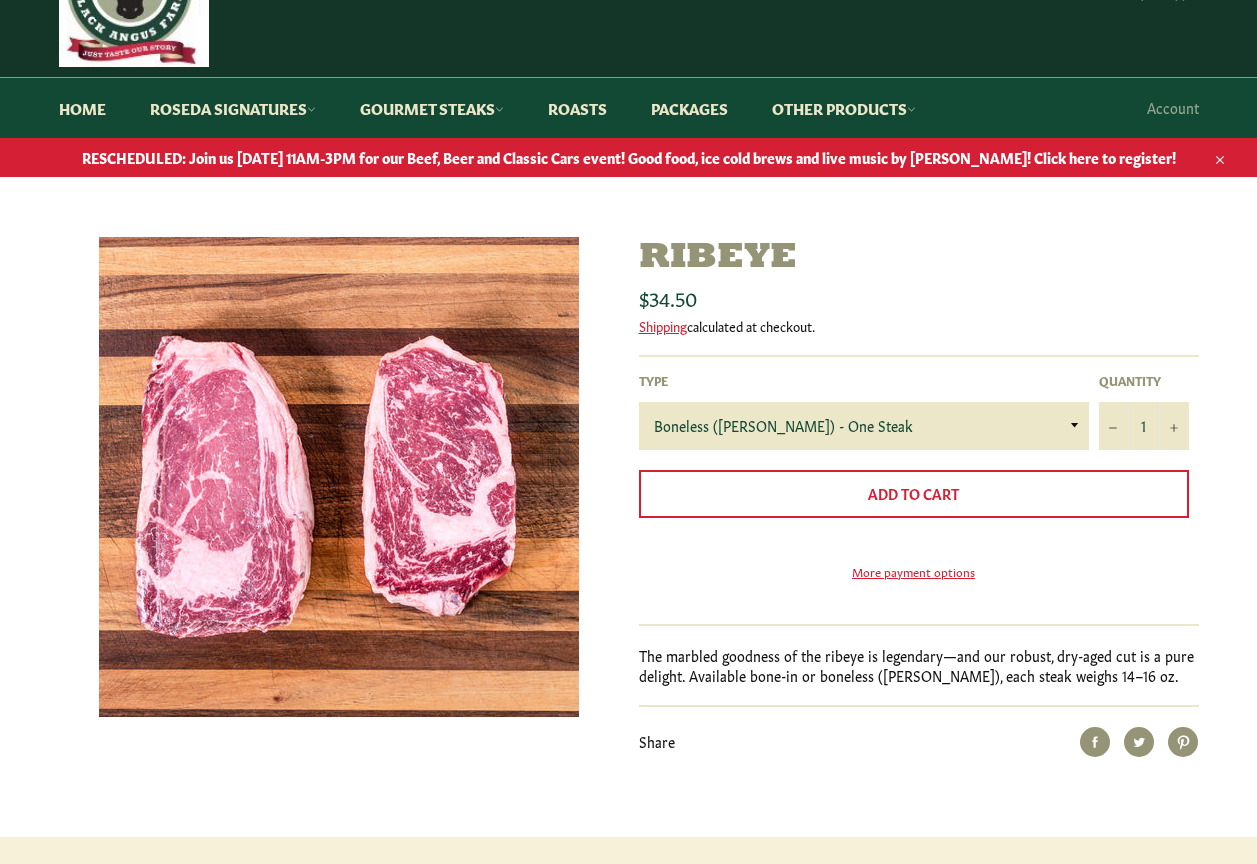 click on "Shipping  calculated at checkout." at bounding box center (919, 326) 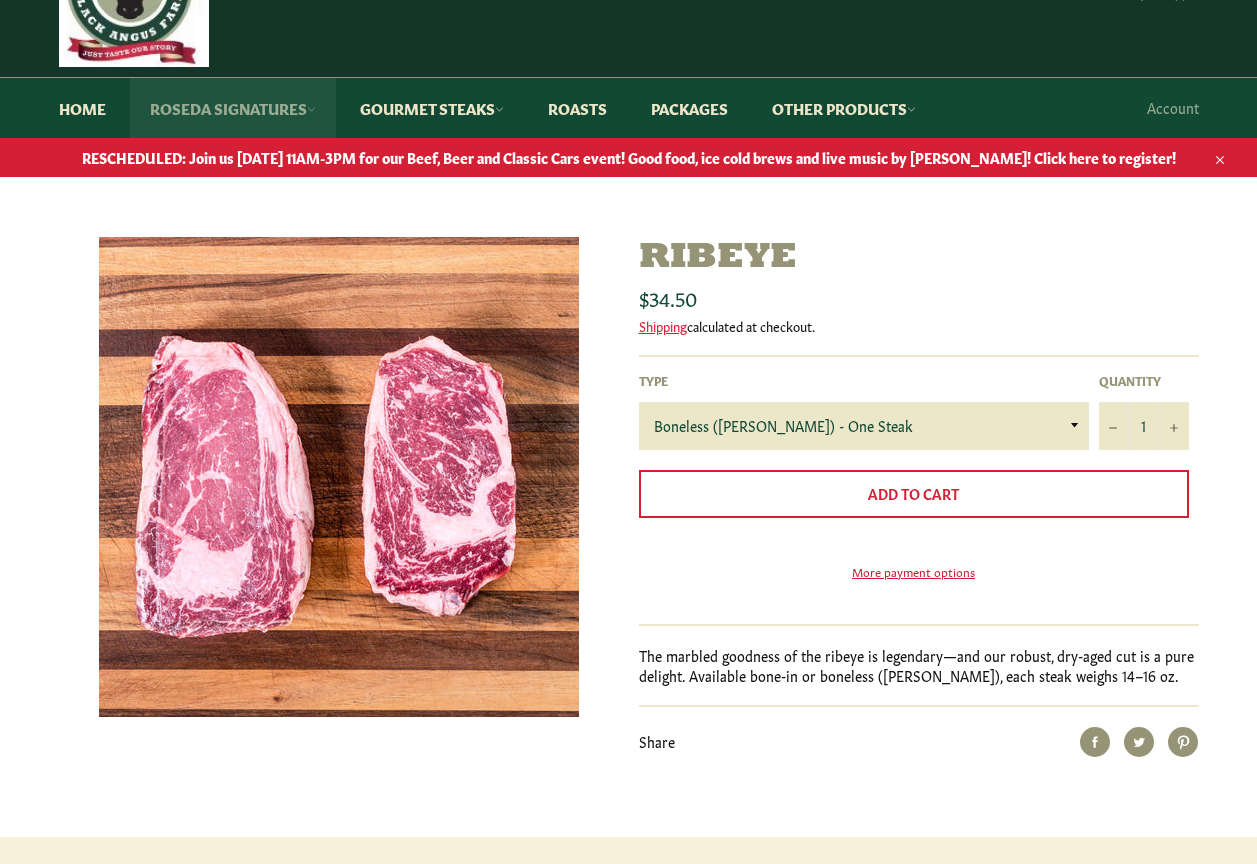 click on "Roseda Signatures" at bounding box center [233, 108] 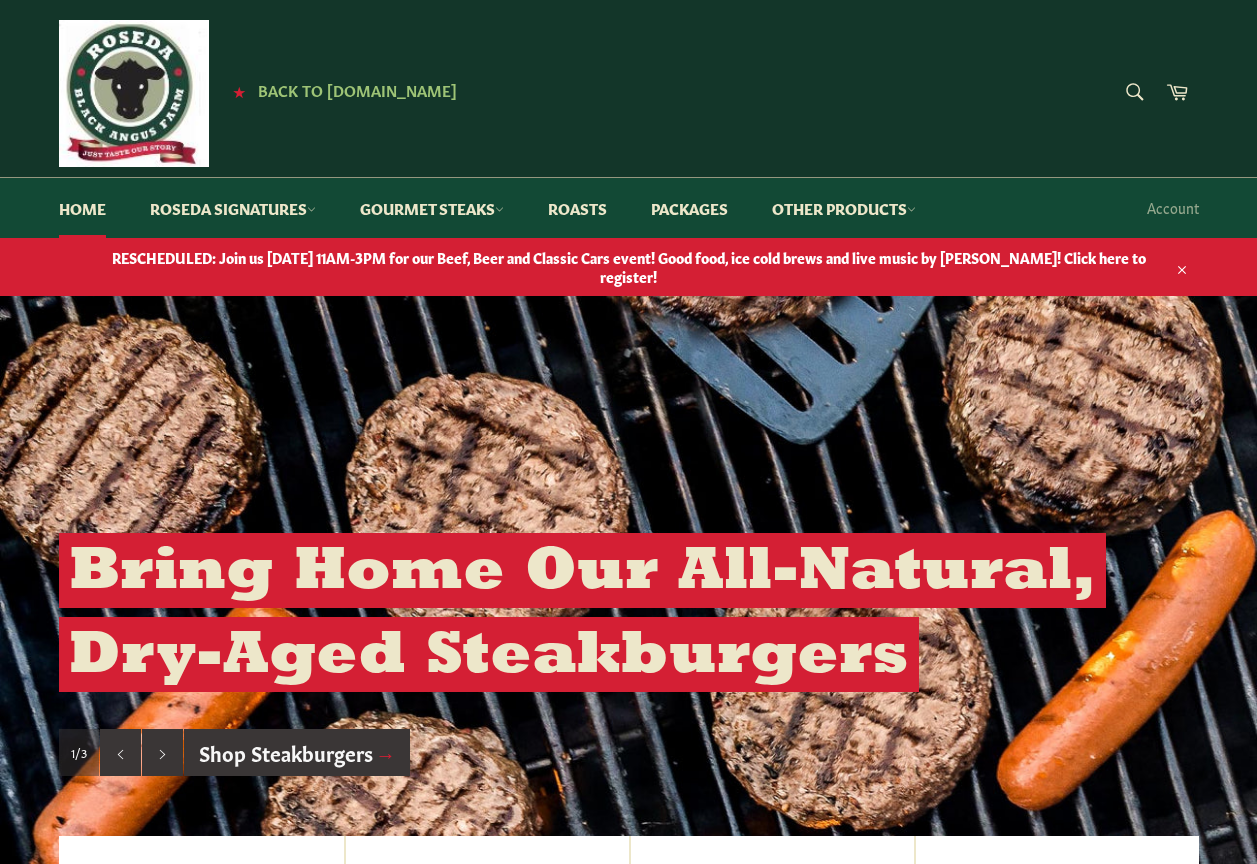 scroll, scrollTop: 0, scrollLeft: 0, axis: both 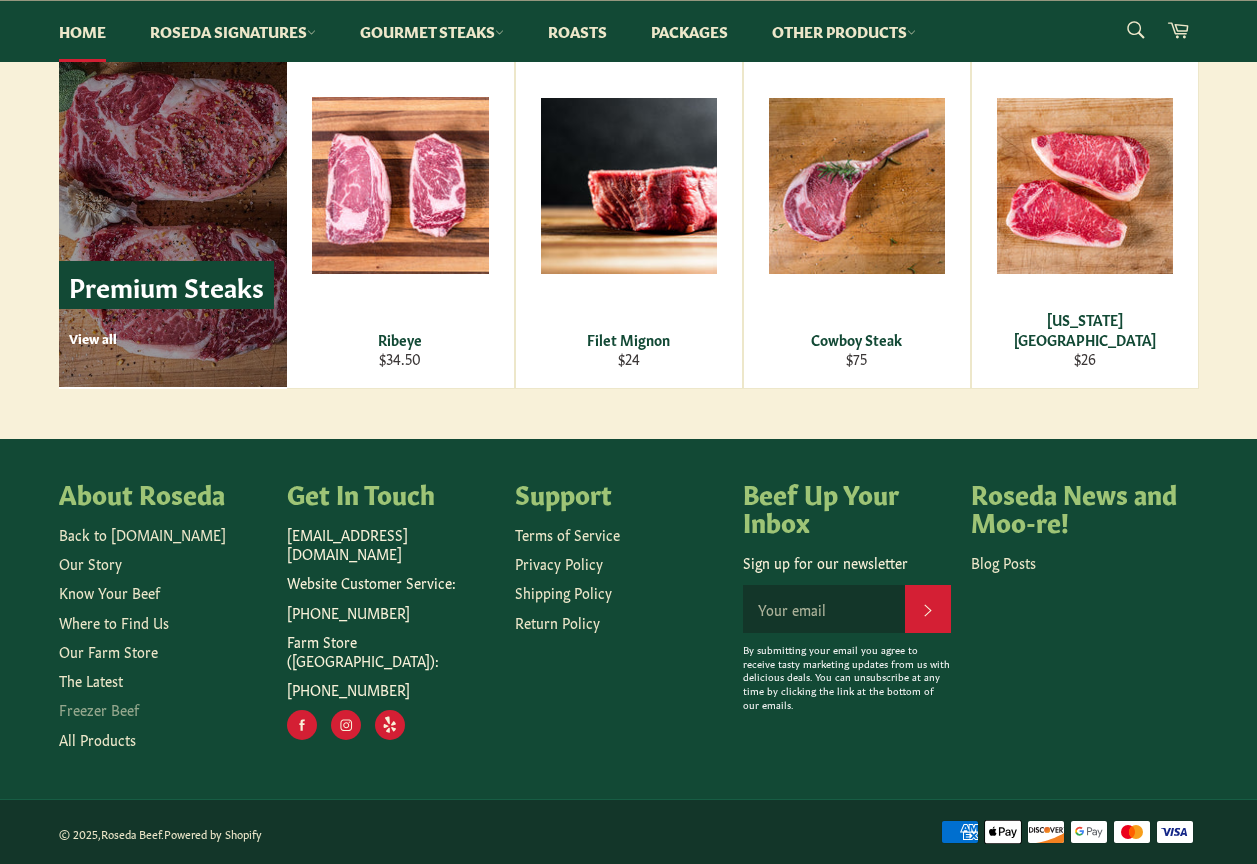 click on "Freezer Beef" at bounding box center (99, 709) 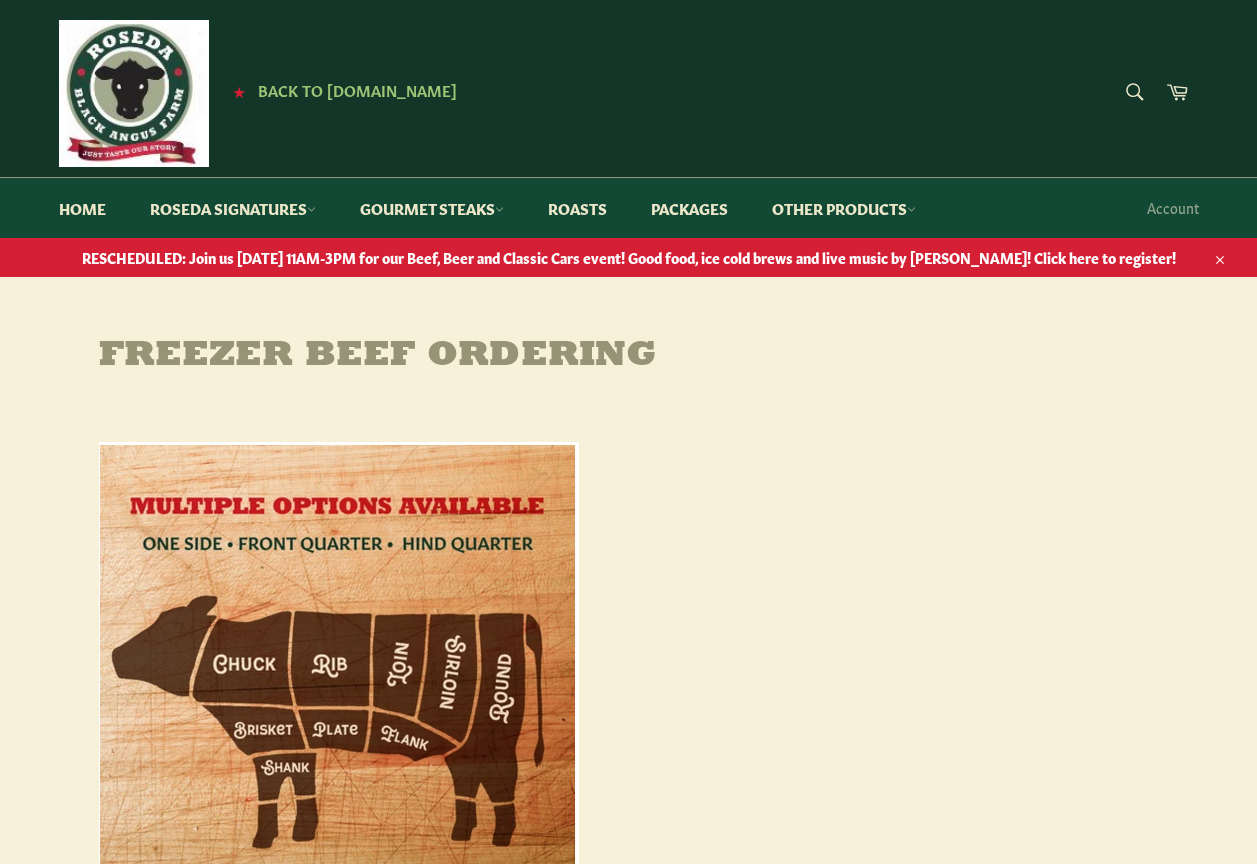 scroll, scrollTop: 0, scrollLeft: 0, axis: both 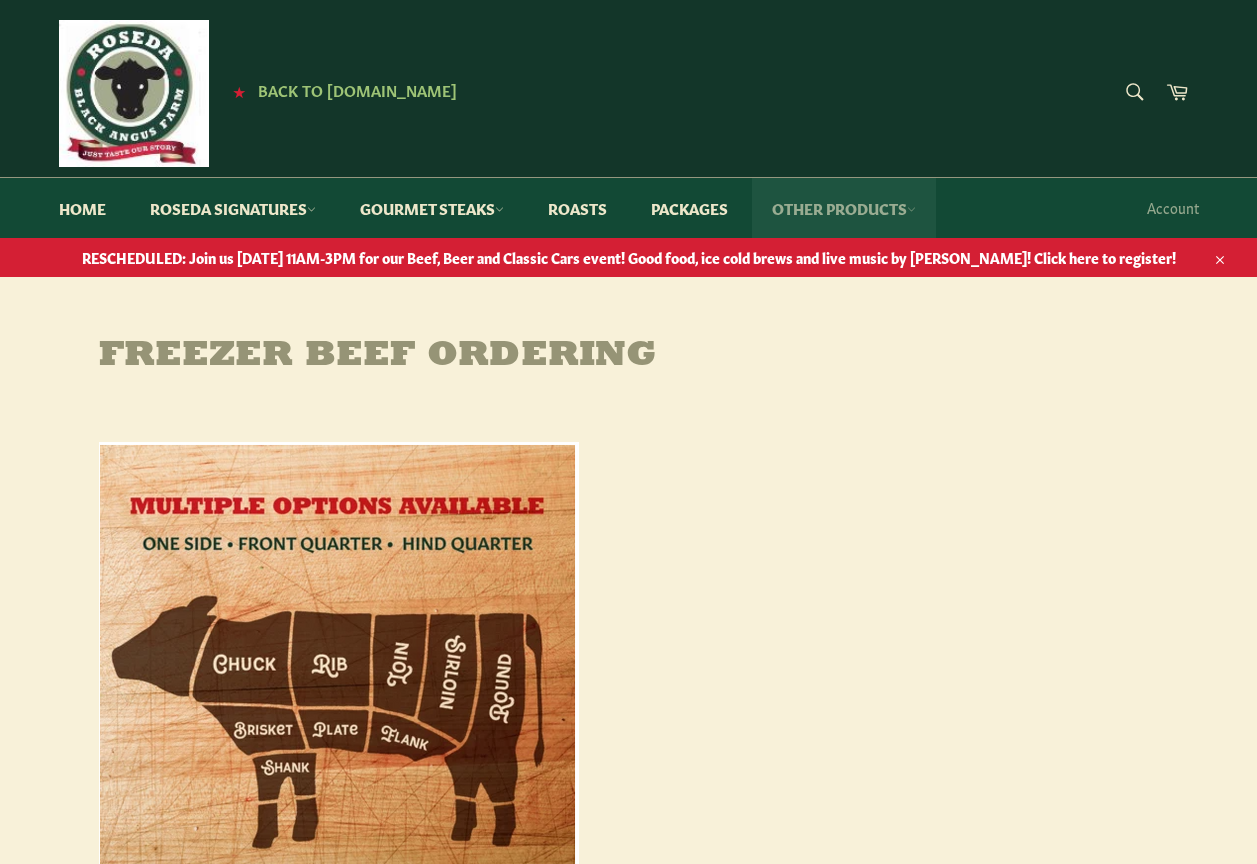 click on "Other Products" at bounding box center (844, 208) 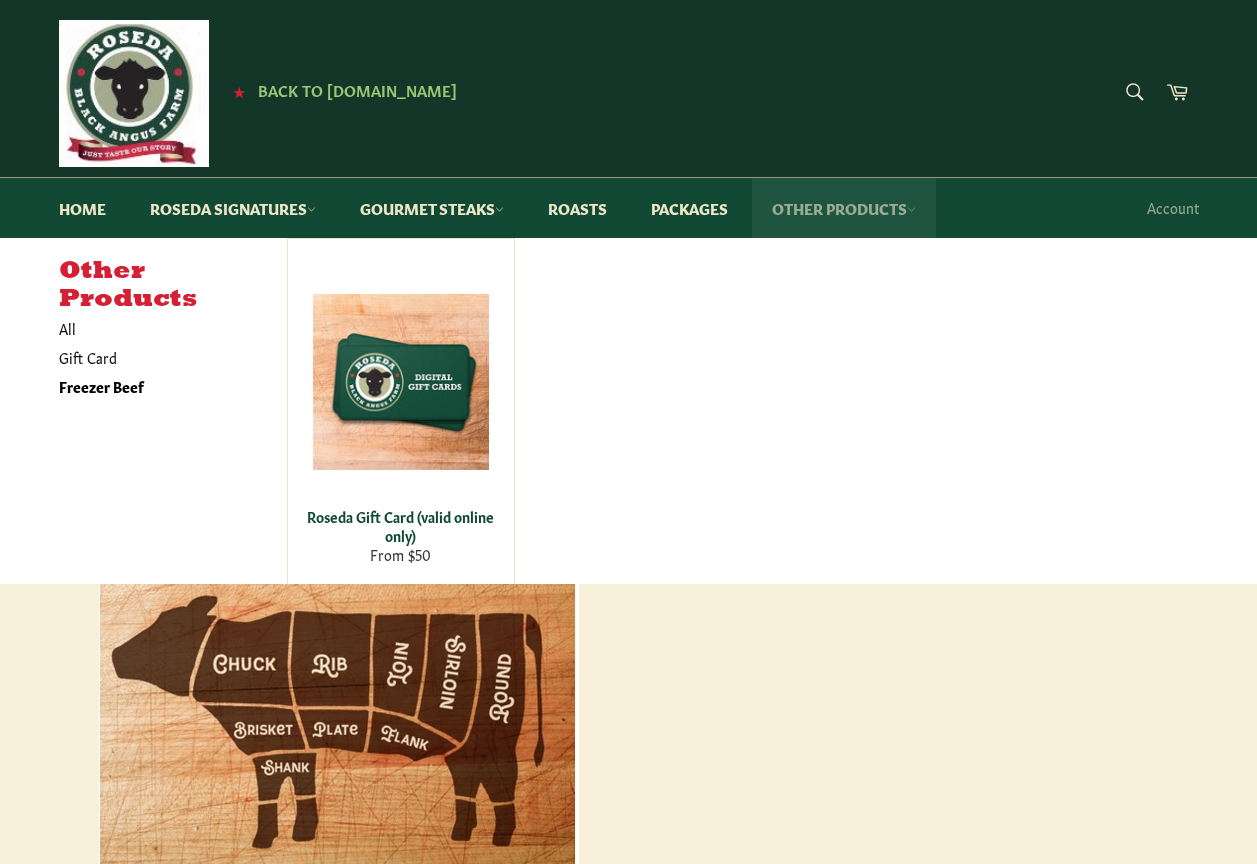 click on "Other Products" at bounding box center [844, 208] 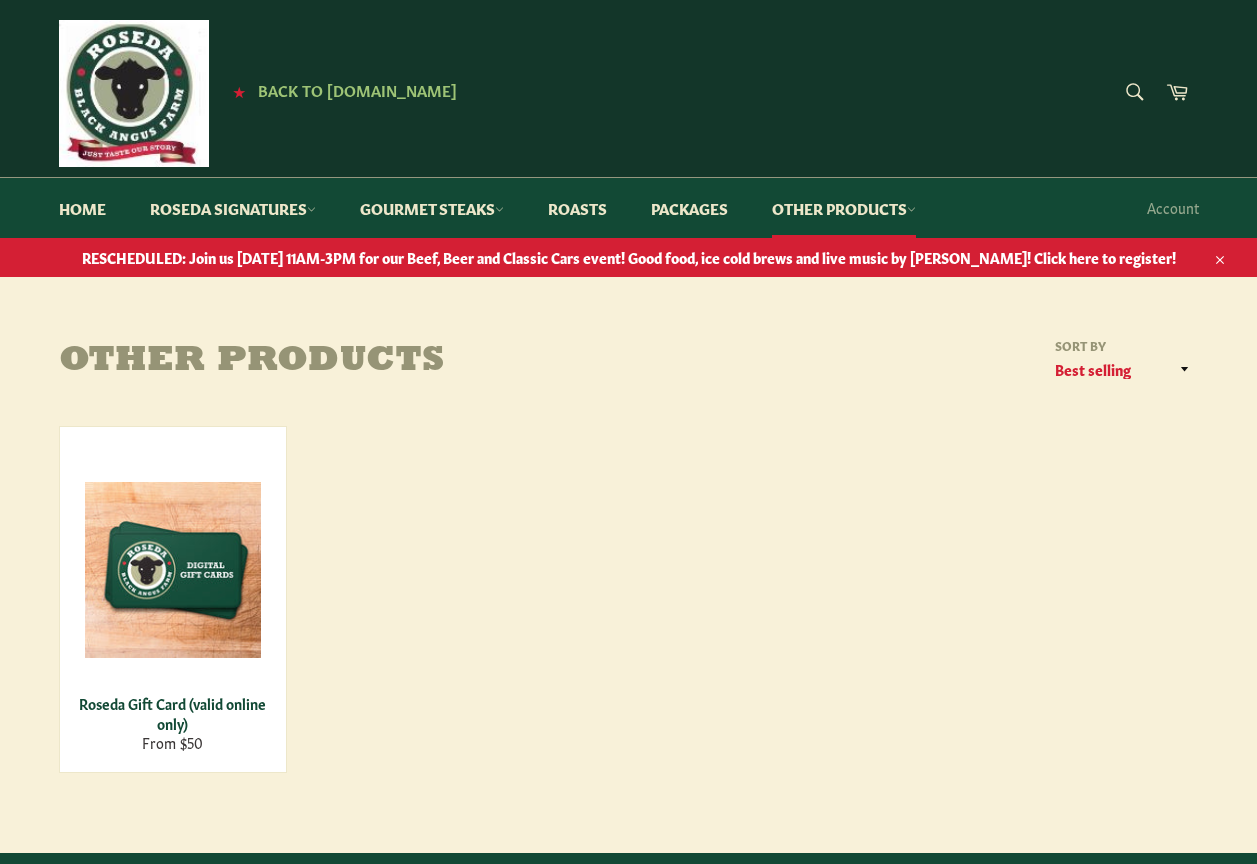 scroll, scrollTop: 0, scrollLeft: 0, axis: both 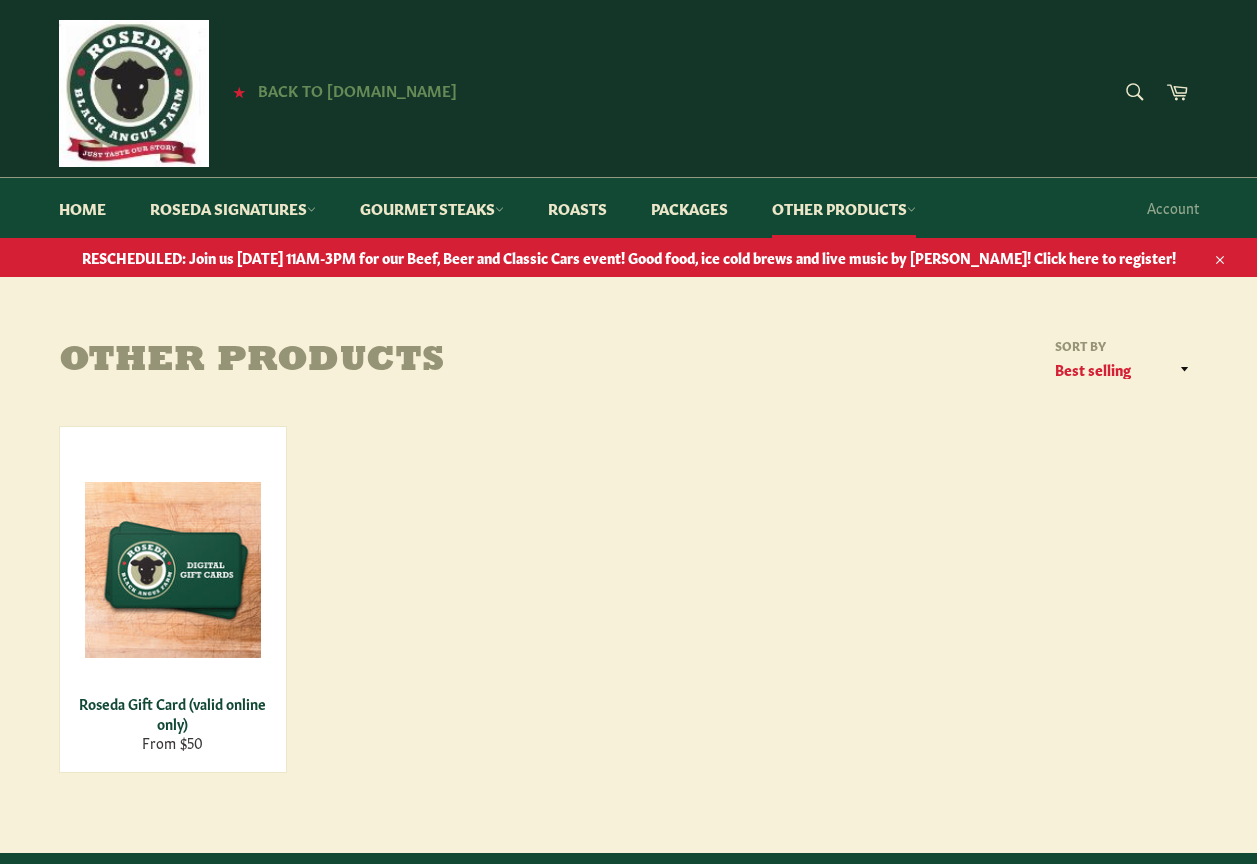click on "Back to [DOMAIN_NAME]" at bounding box center (357, 89) 